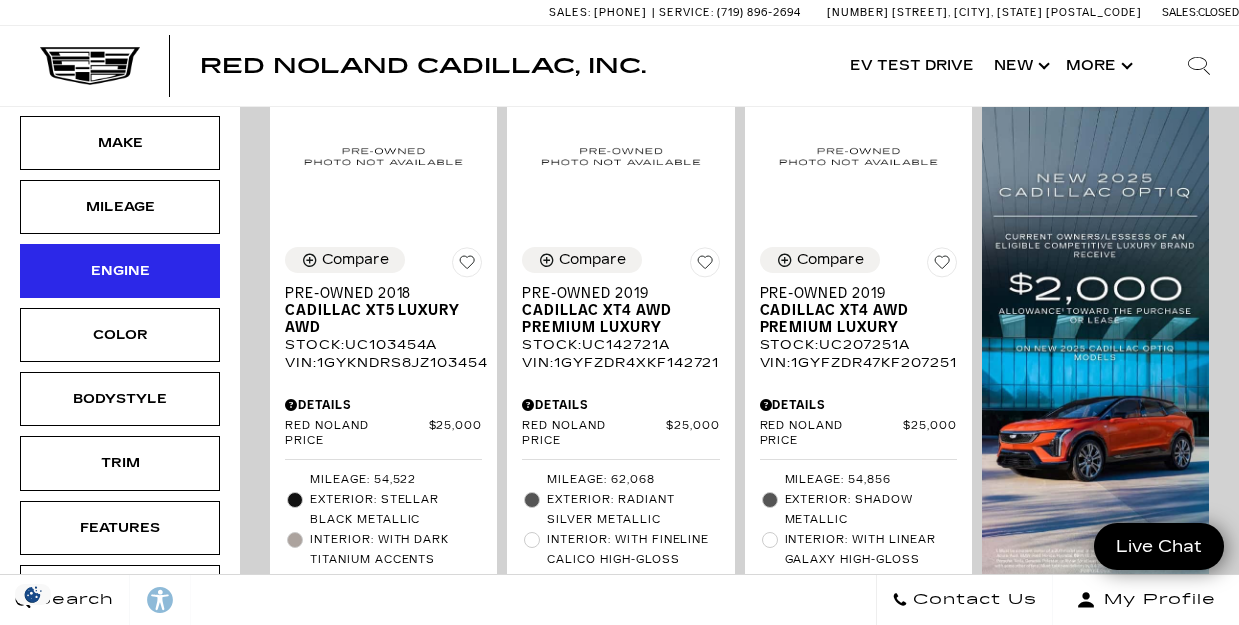 scroll, scrollTop: 416, scrollLeft: 0, axis: vertical 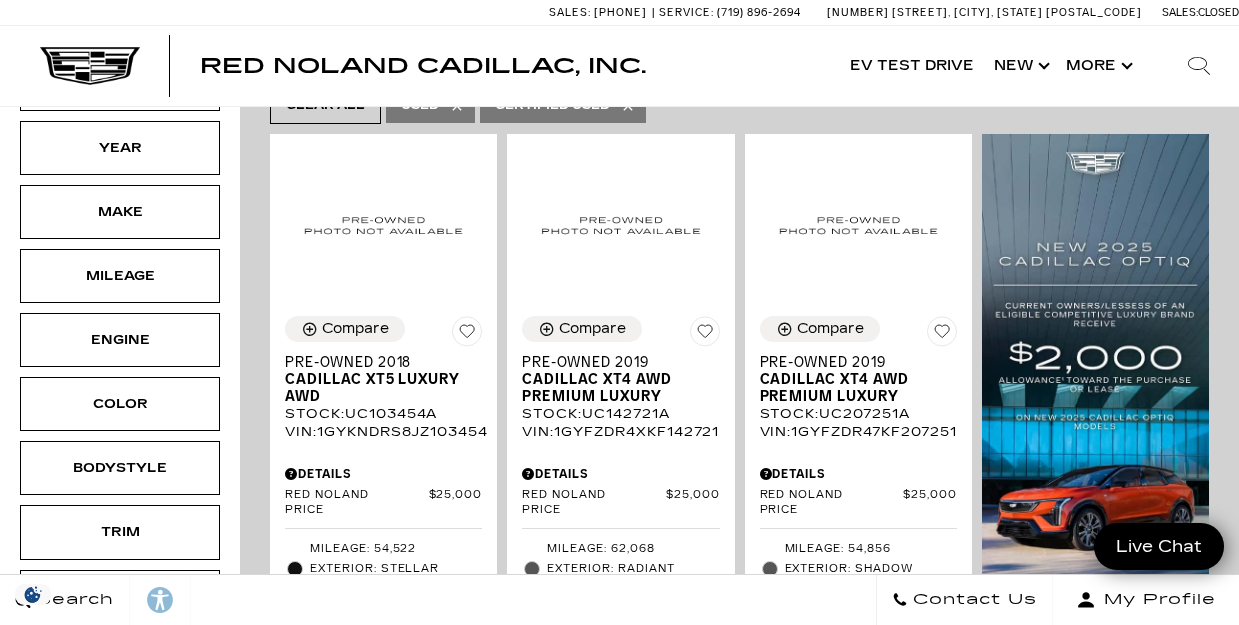 click on "Make" at bounding box center [120, 212] 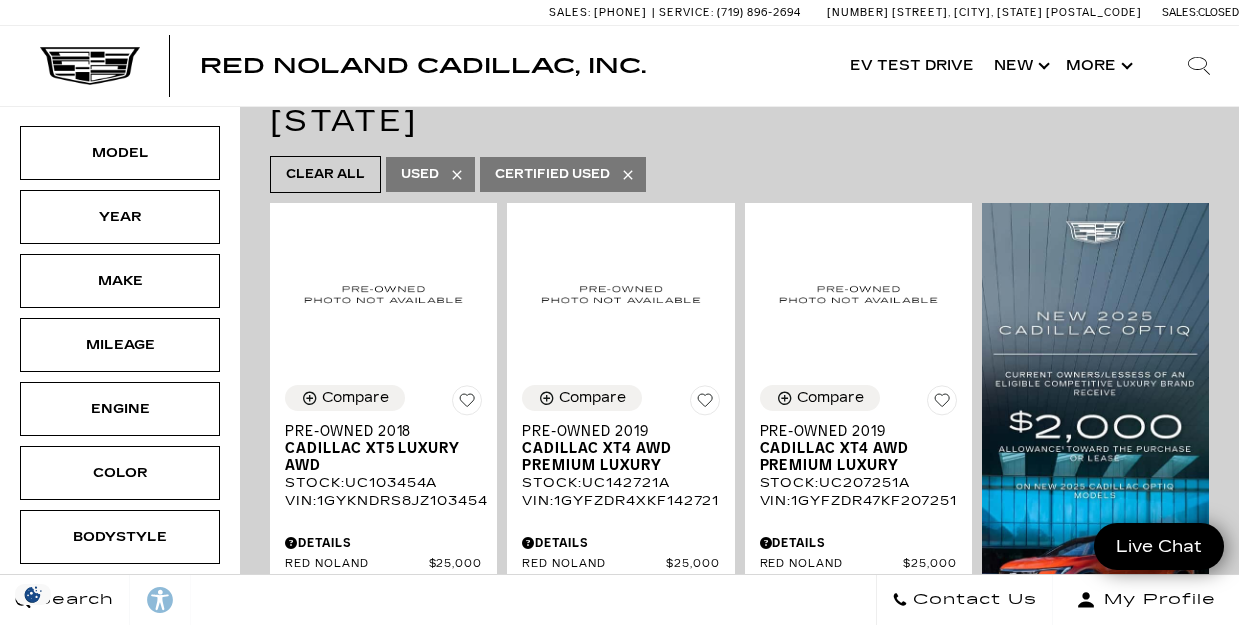 scroll, scrollTop: 0, scrollLeft: 0, axis: both 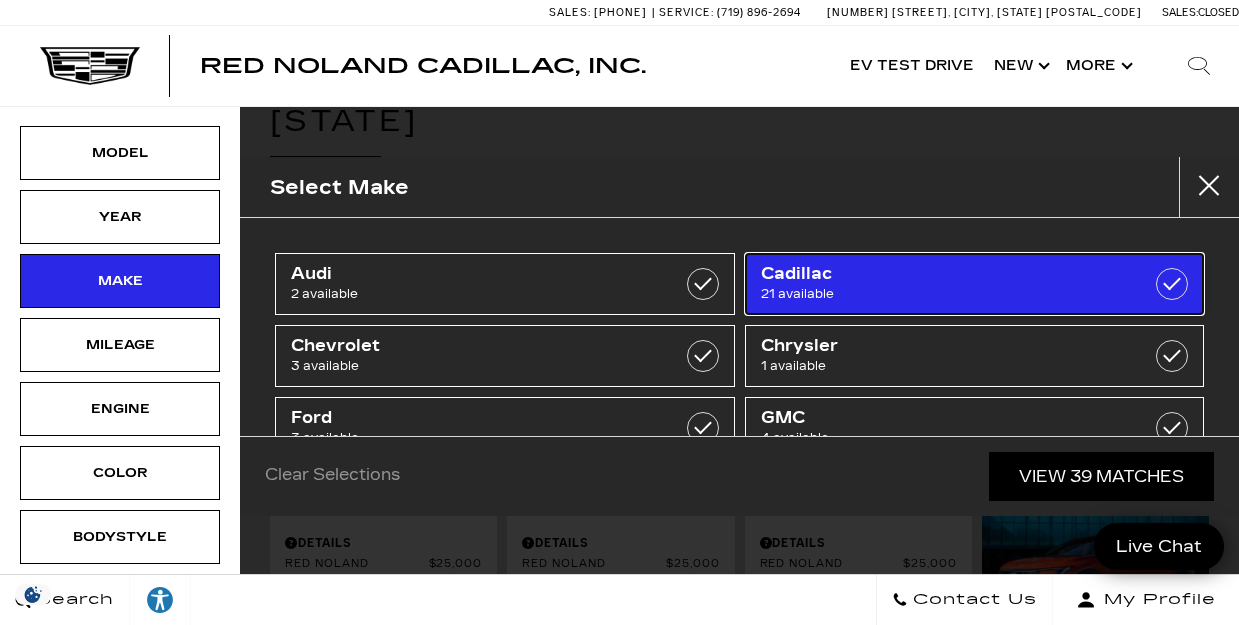 click on "Cadillac" at bounding box center [942, 274] 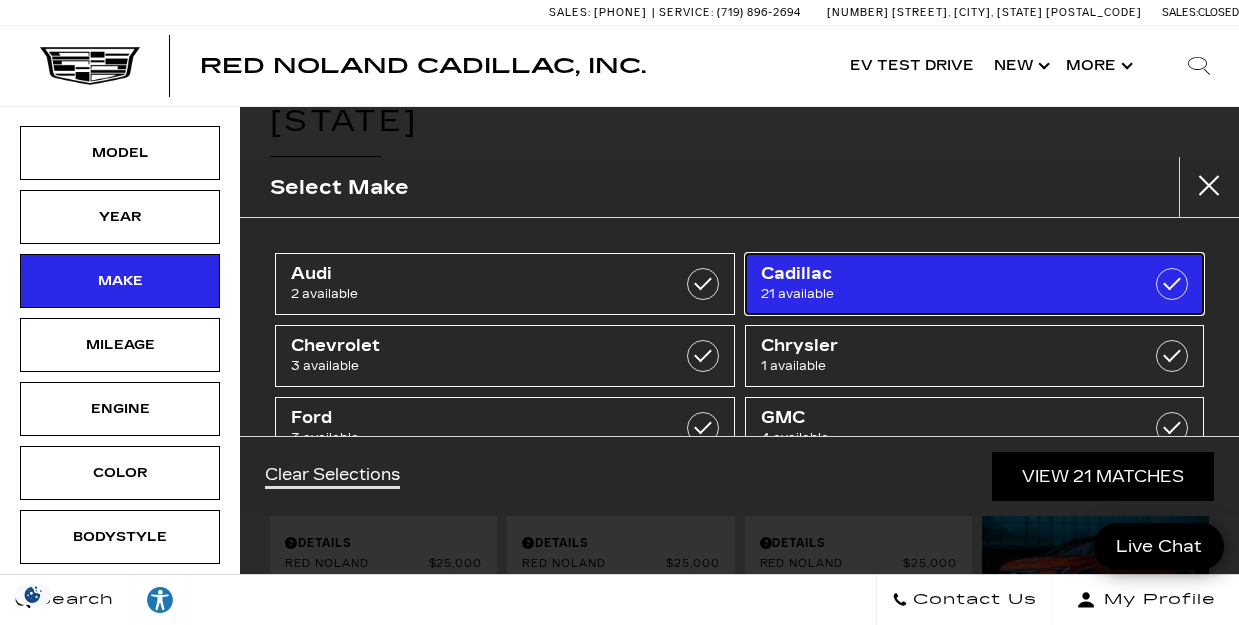 type on "$25,000" 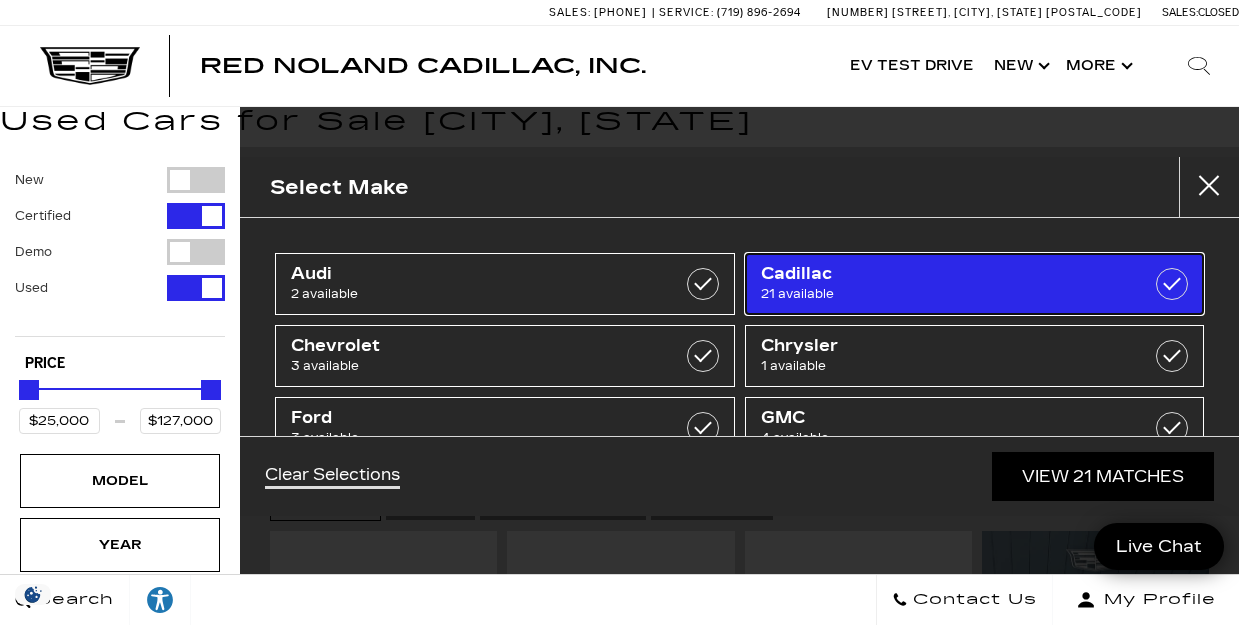 scroll, scrollTop: 73, scrollLeft: 0, axis: vertical 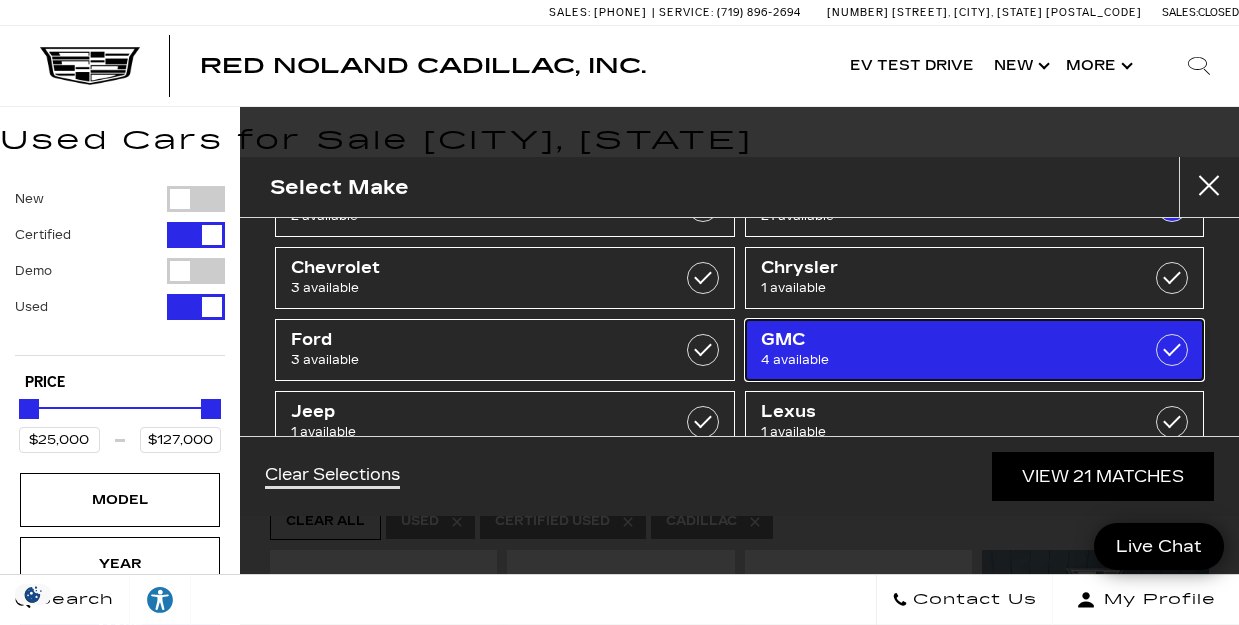click on "4   available" at bounding box center [942, 360] 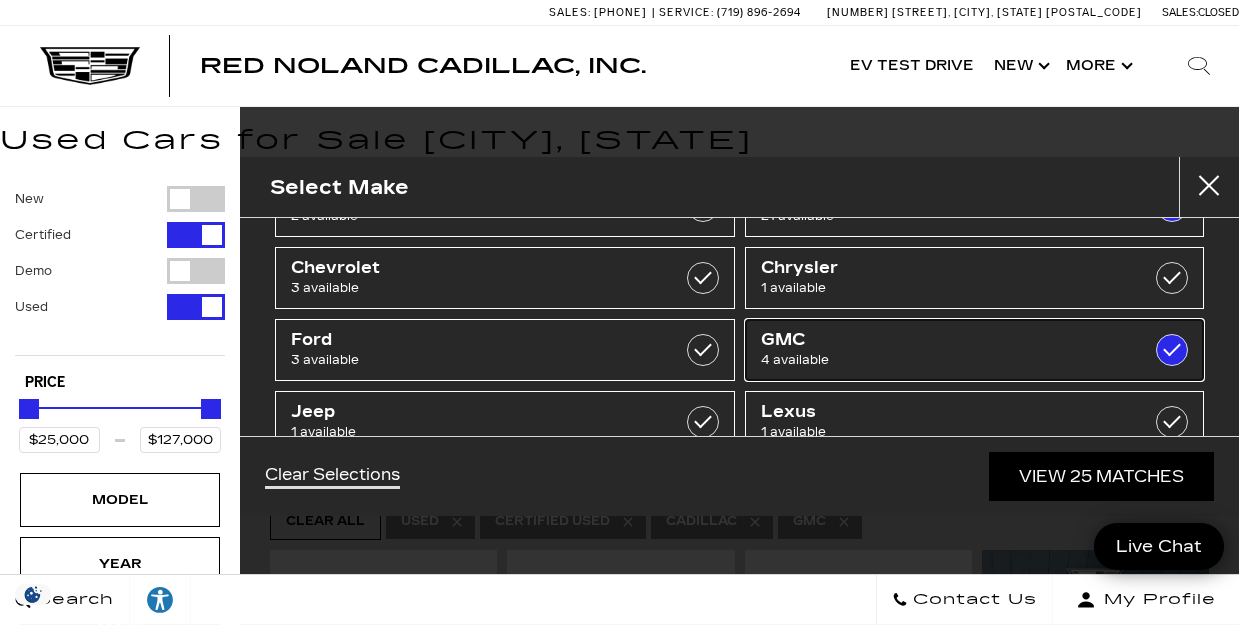 checkbox on "true" 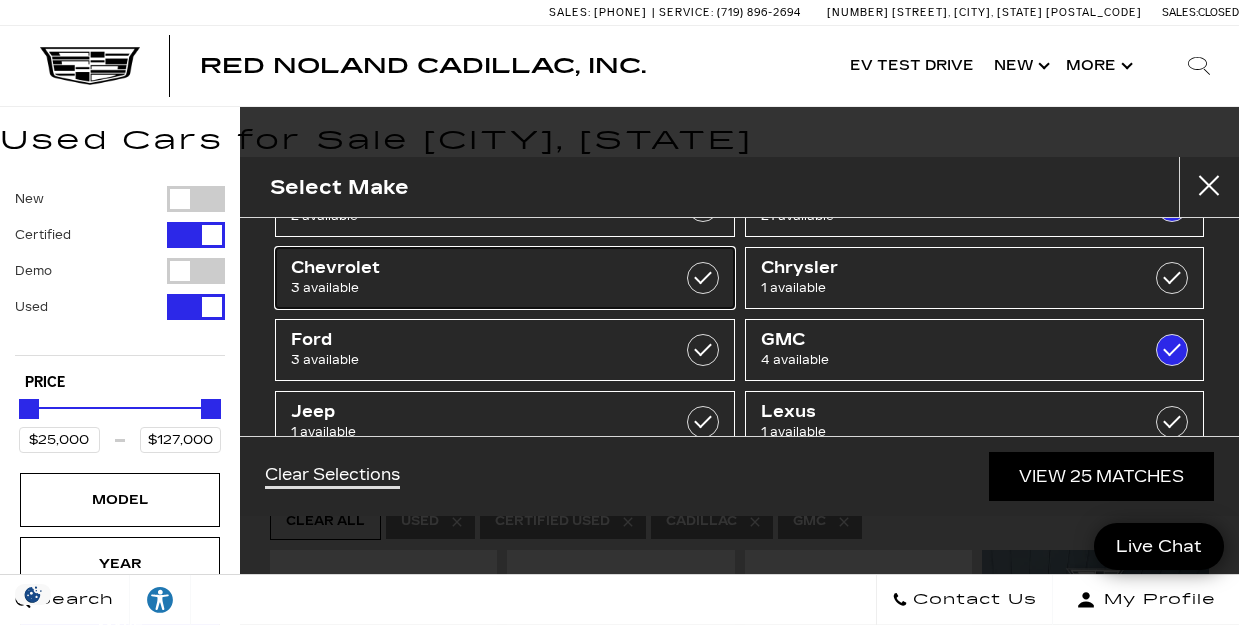 click on "3   available" at bounding box center [472, 288] 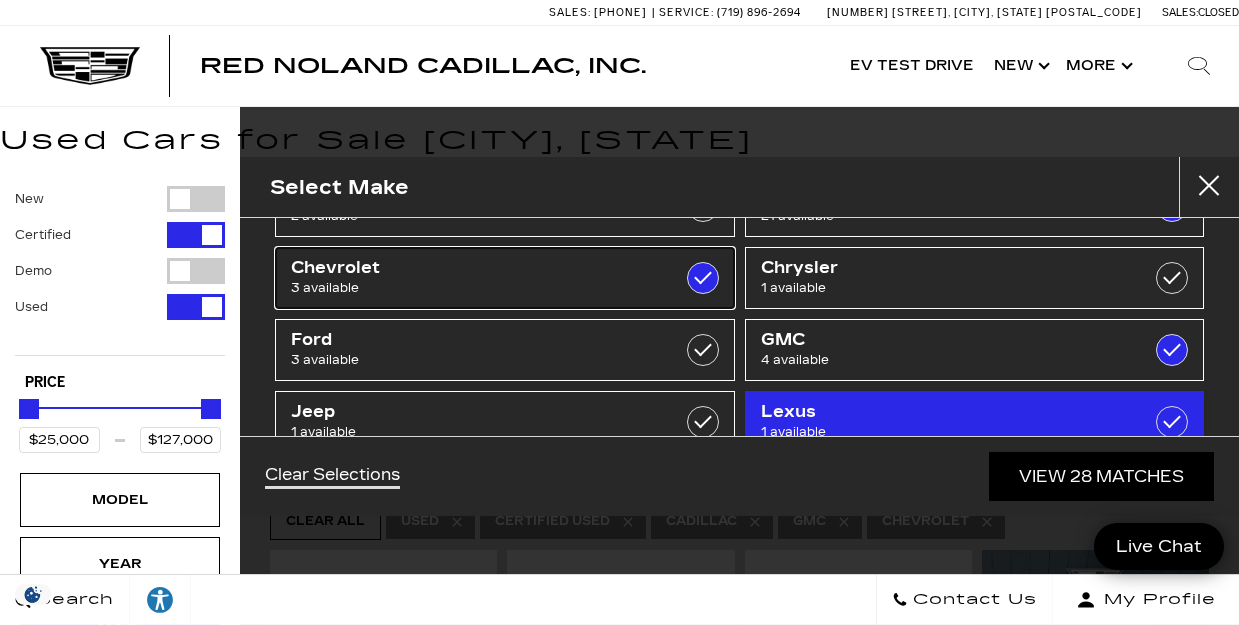 checkbox on "true" 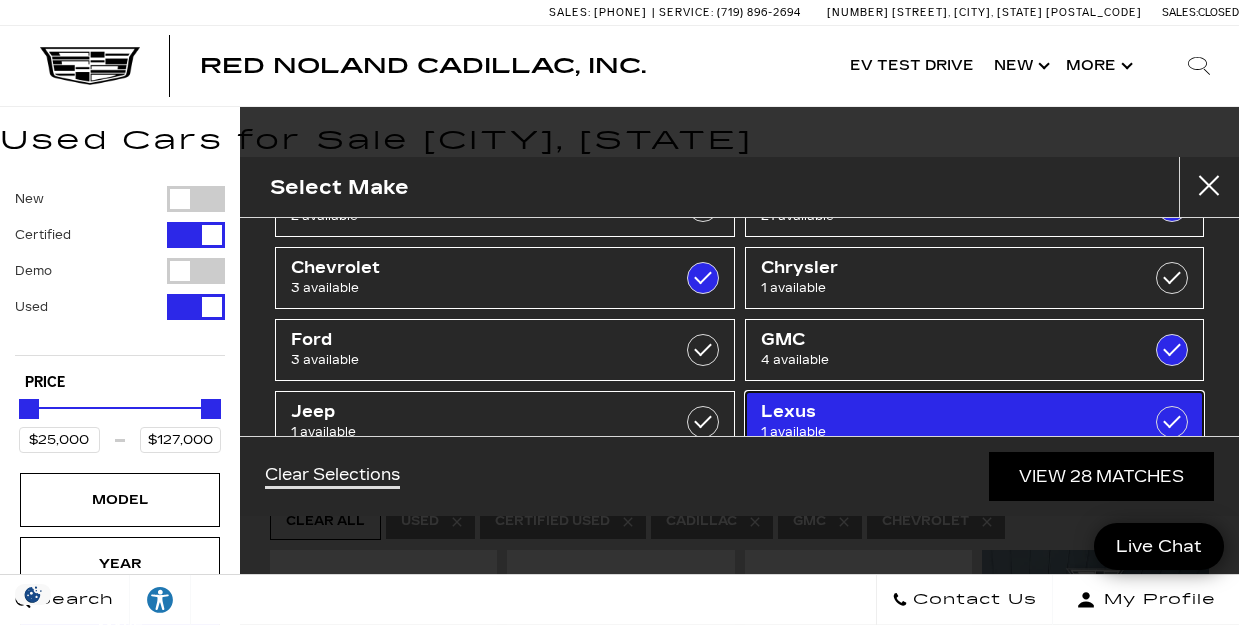 click on "Lexus" at bounding box center [942, 412] 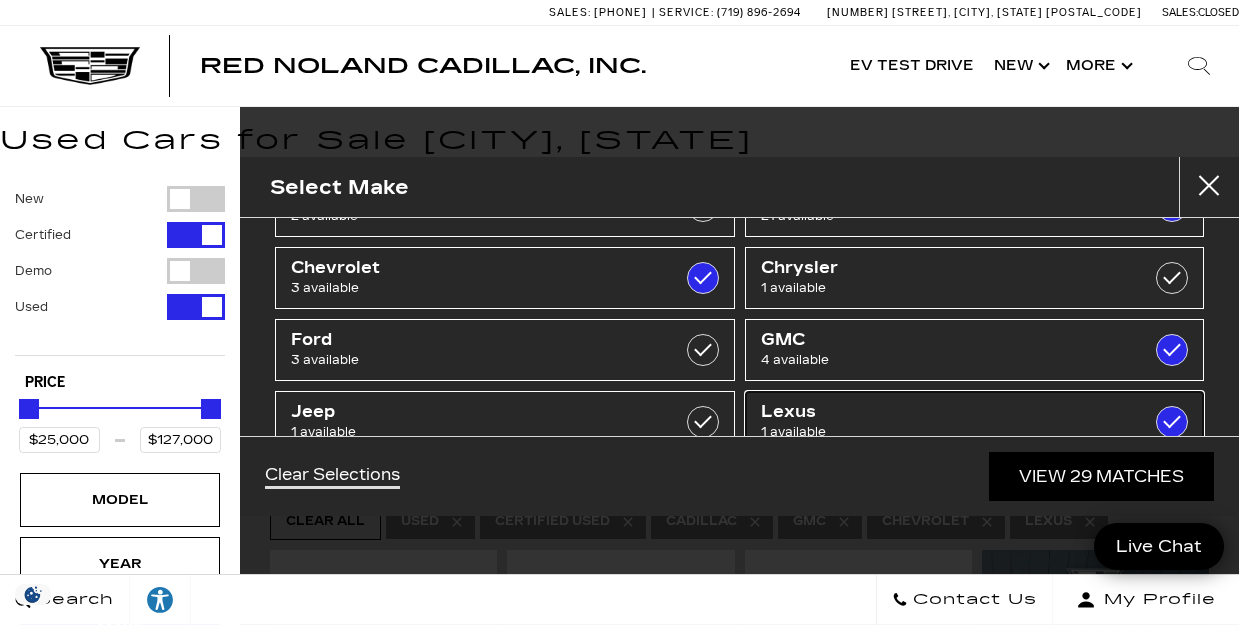 checkbox on "true" 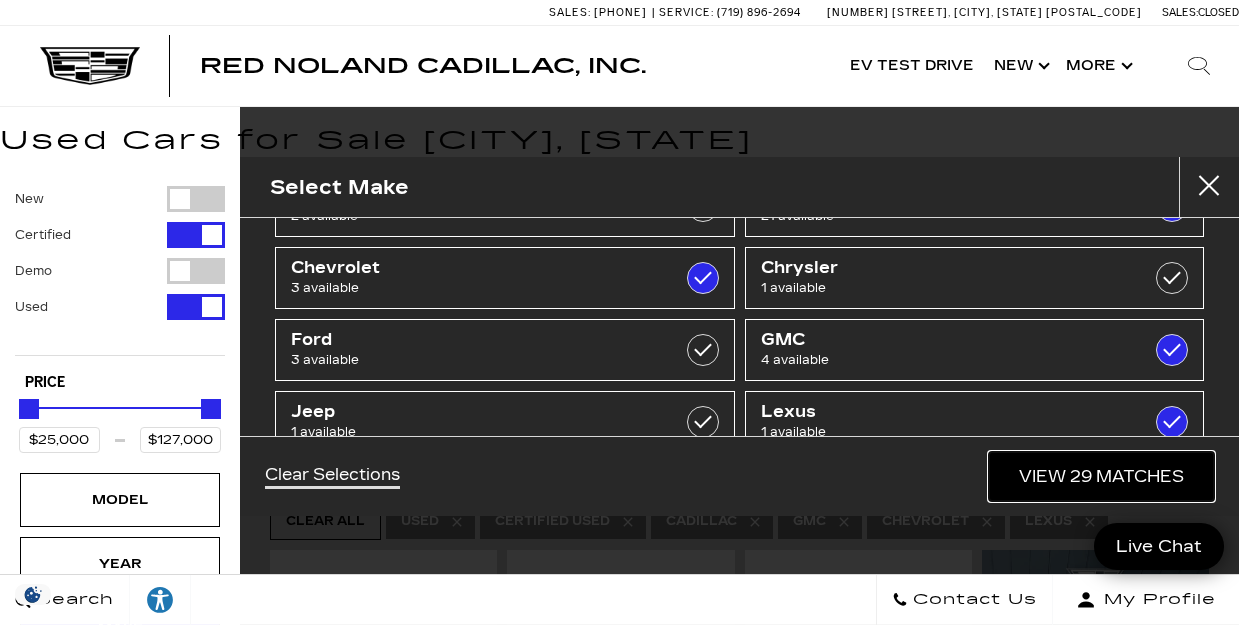 click on "View   29   Matches" at bounding box center [1101, 476] 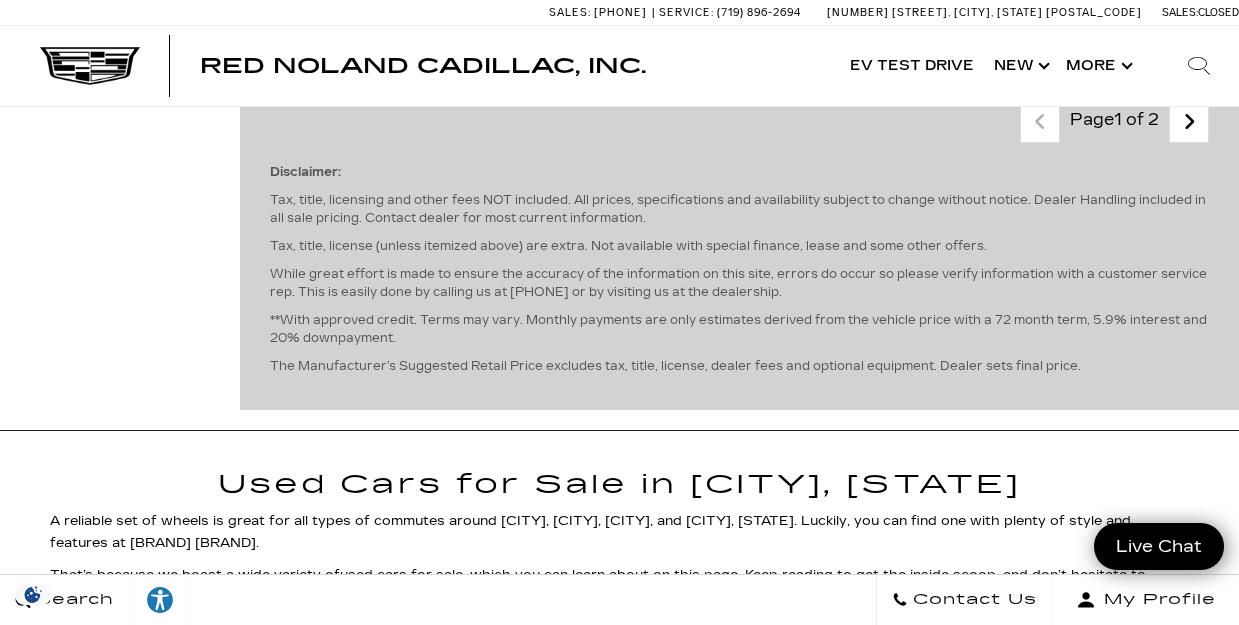 scroll, scrollTop: 5409, scrollLeft: 0, axis: vertical 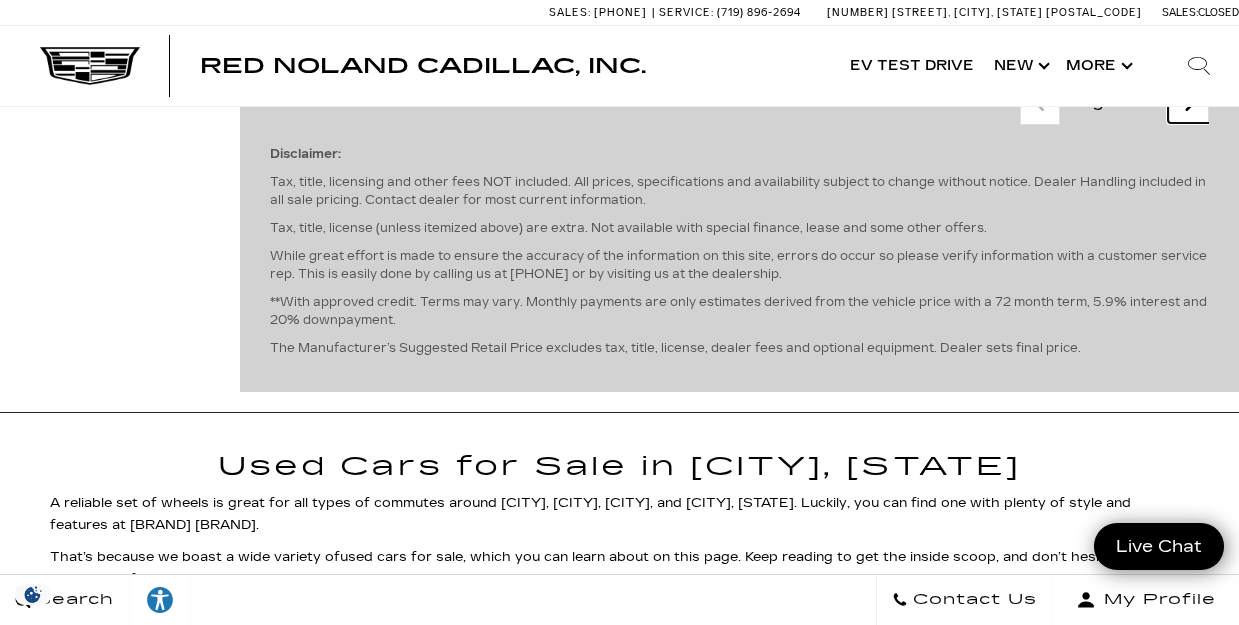click at bounding box center (1189, 104) 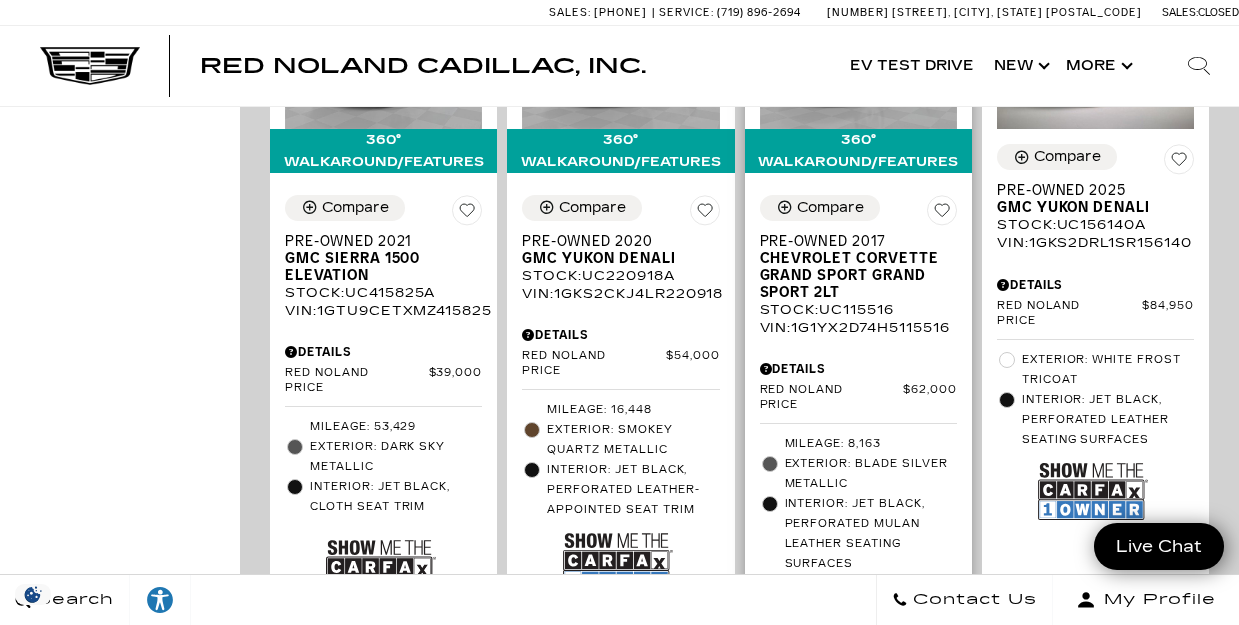 scroll, scrollTop: 1425, scrollLeft: 0, axis: vertical 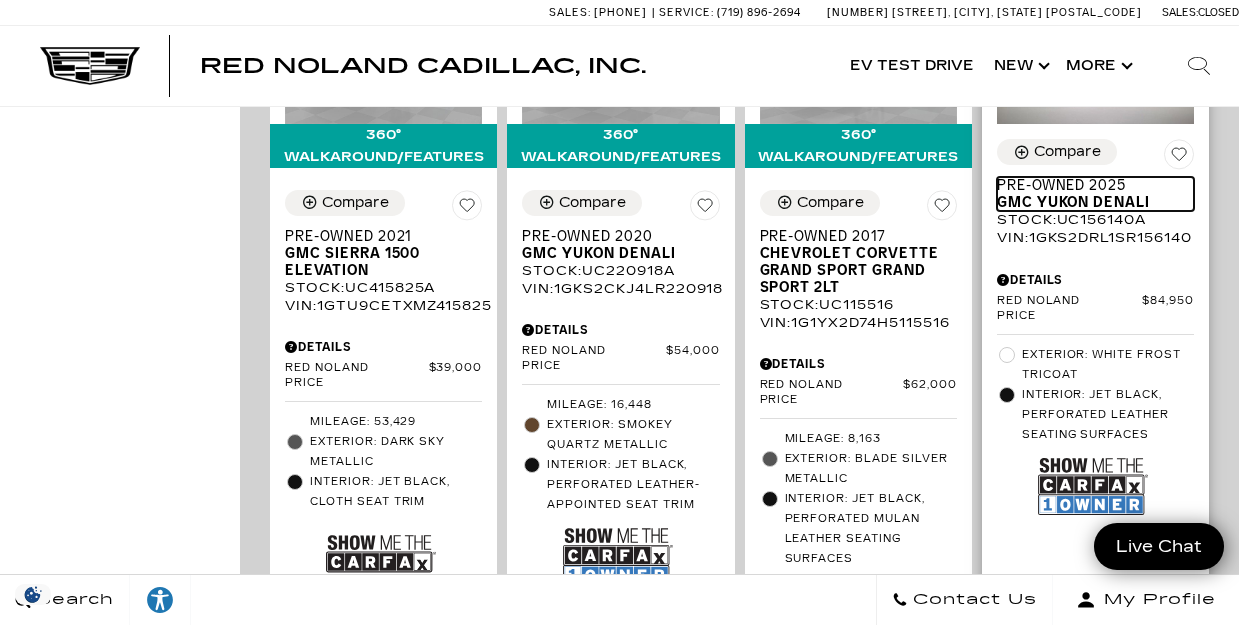 click on "GMC Yukon Denali" at bounding box center (1088, 202) 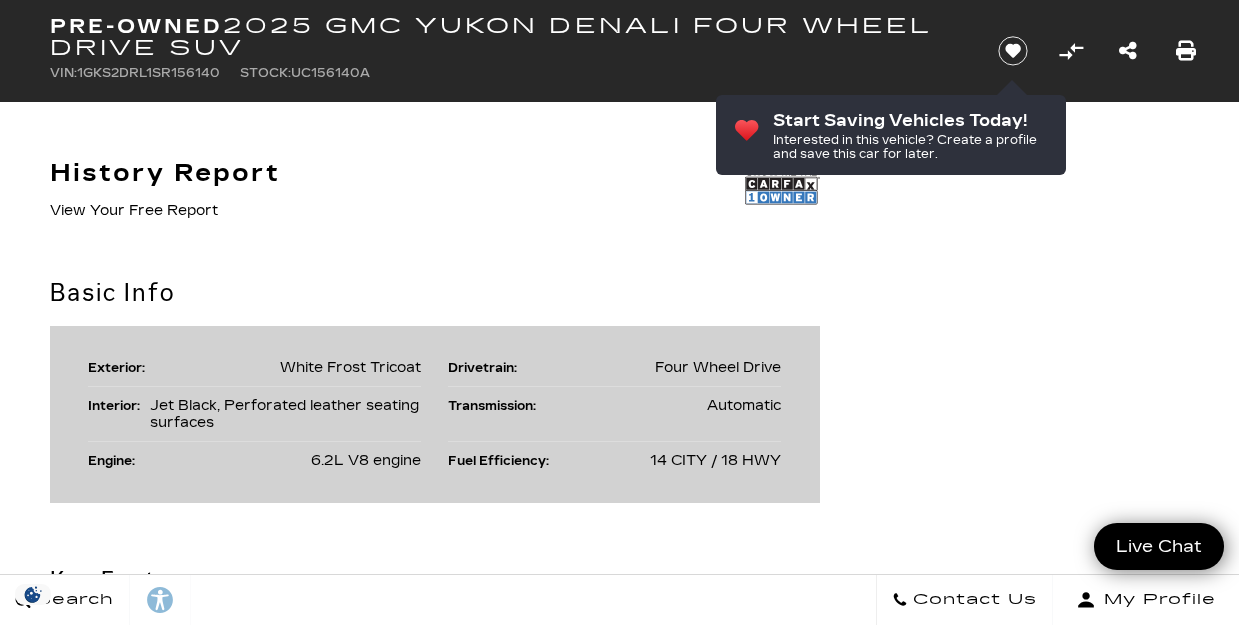 scroll, scrollTop: 964, scrollLeft: 0, axis: vertical 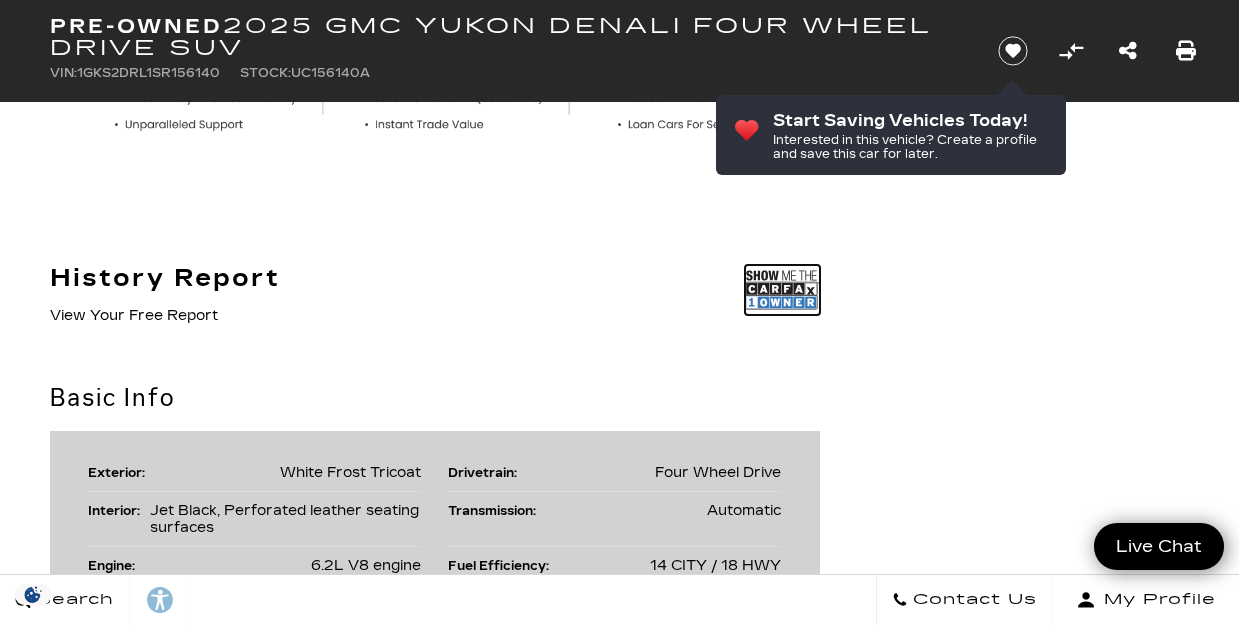 click at bounding box center [782, 290] 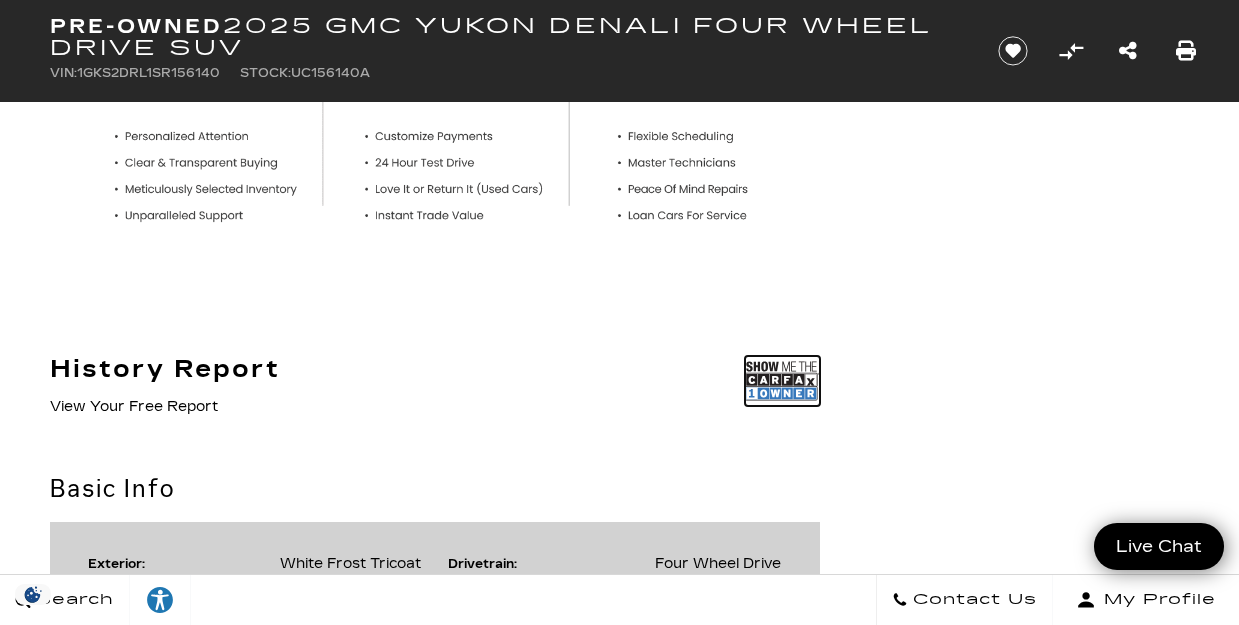 scroll, scrollTop: 0, scrollLeft: 0, axis: both 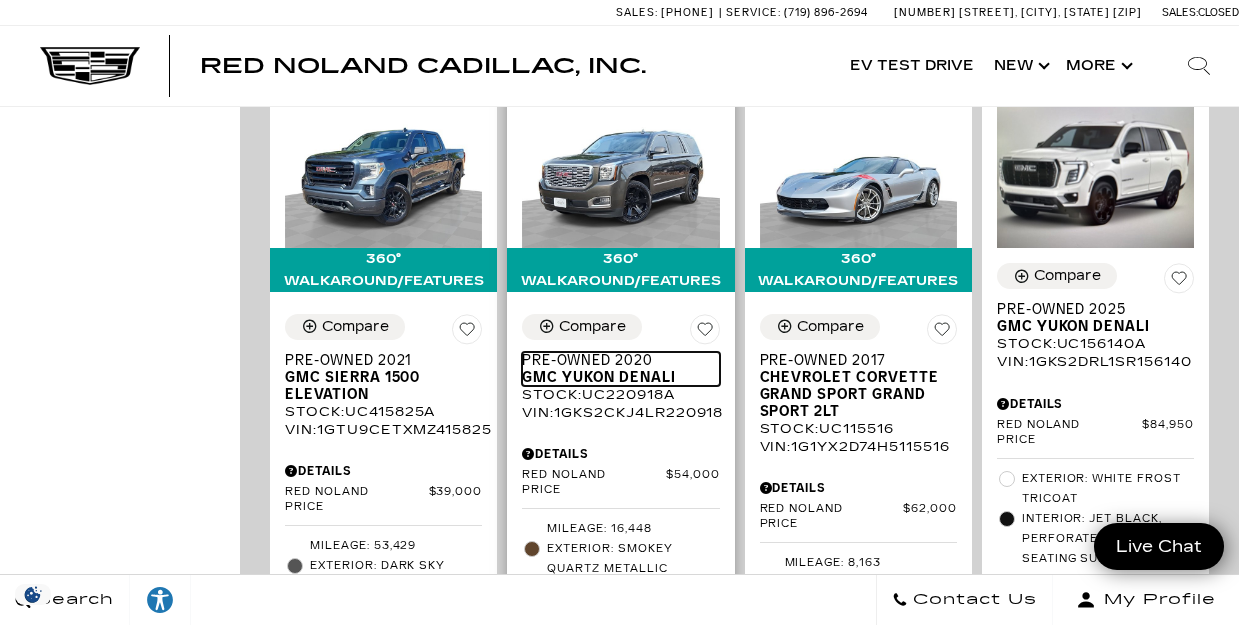 click on "GMC Yukon Denali" at bounding box center [613, 377] 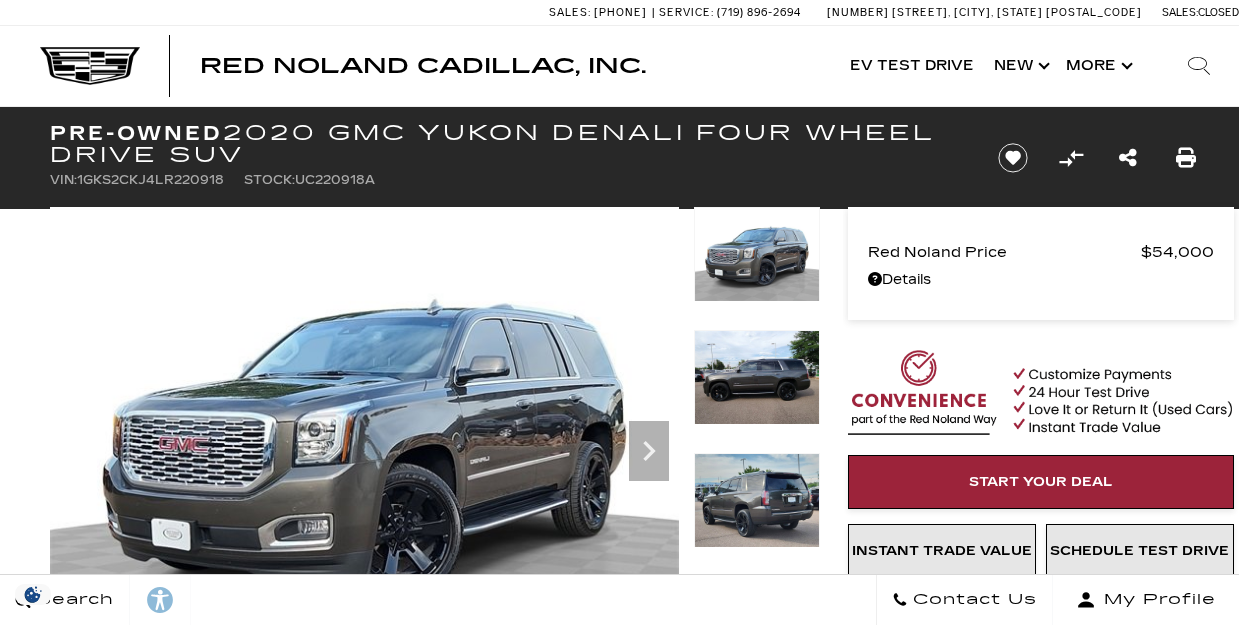 click at bounding box center (757, 377) 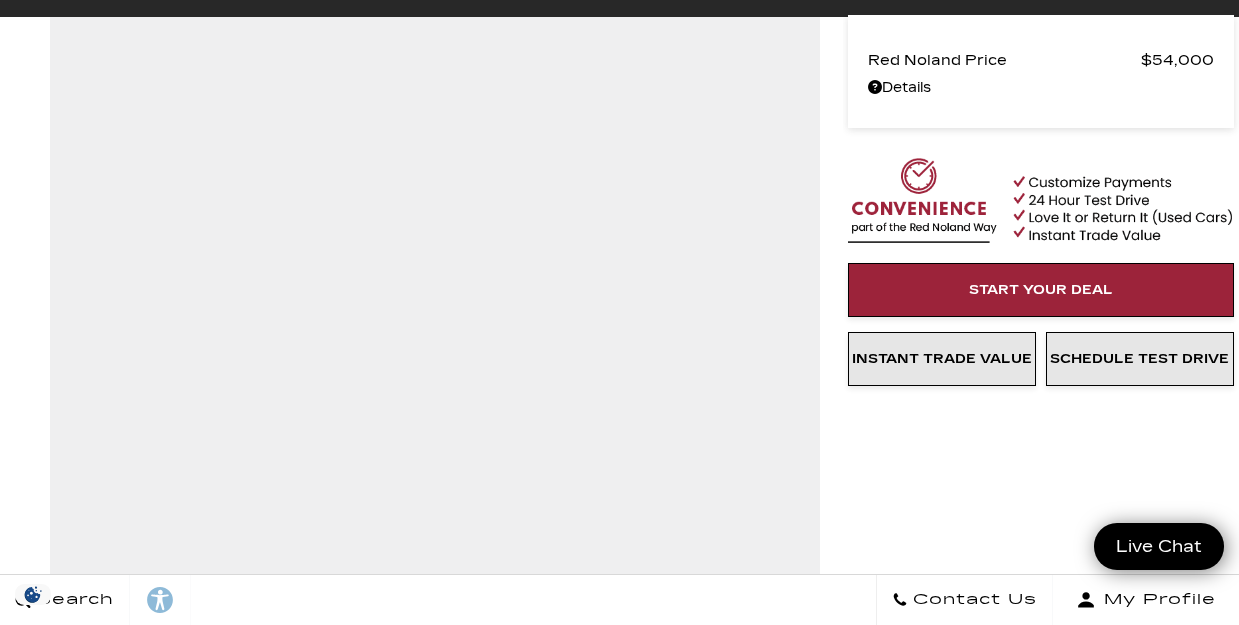 scroll, scrollTop: 192, scrollLeft: 0, axis: vertical 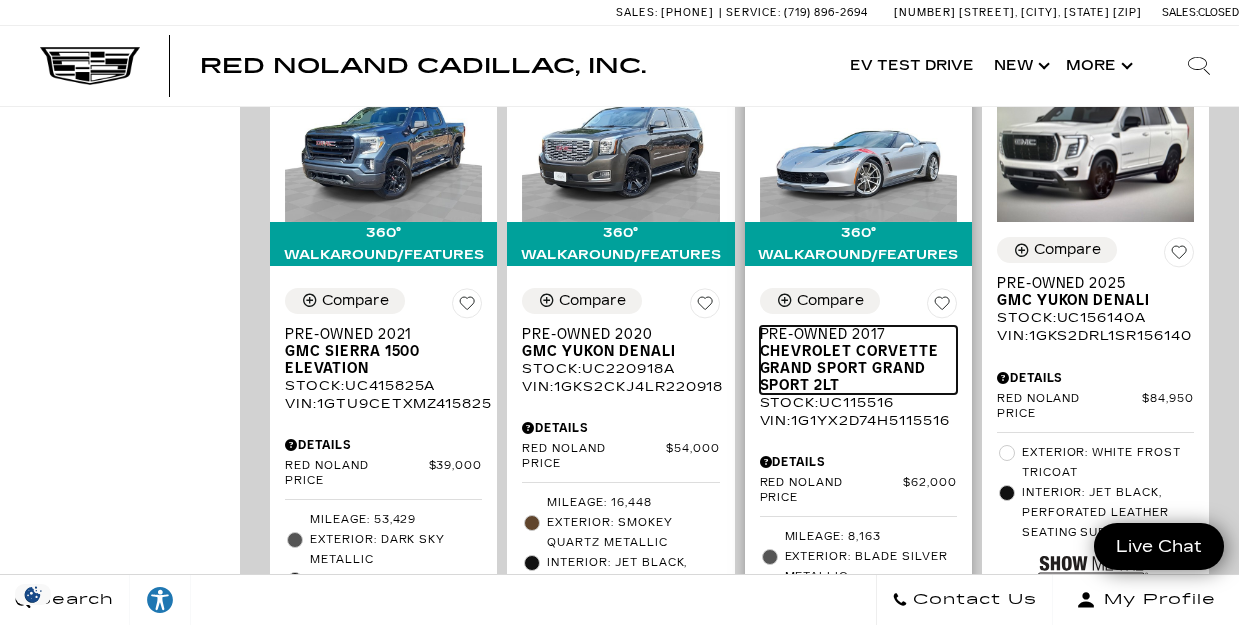 click on "Pre-Owned 2017" at bounding box center (851, 334) 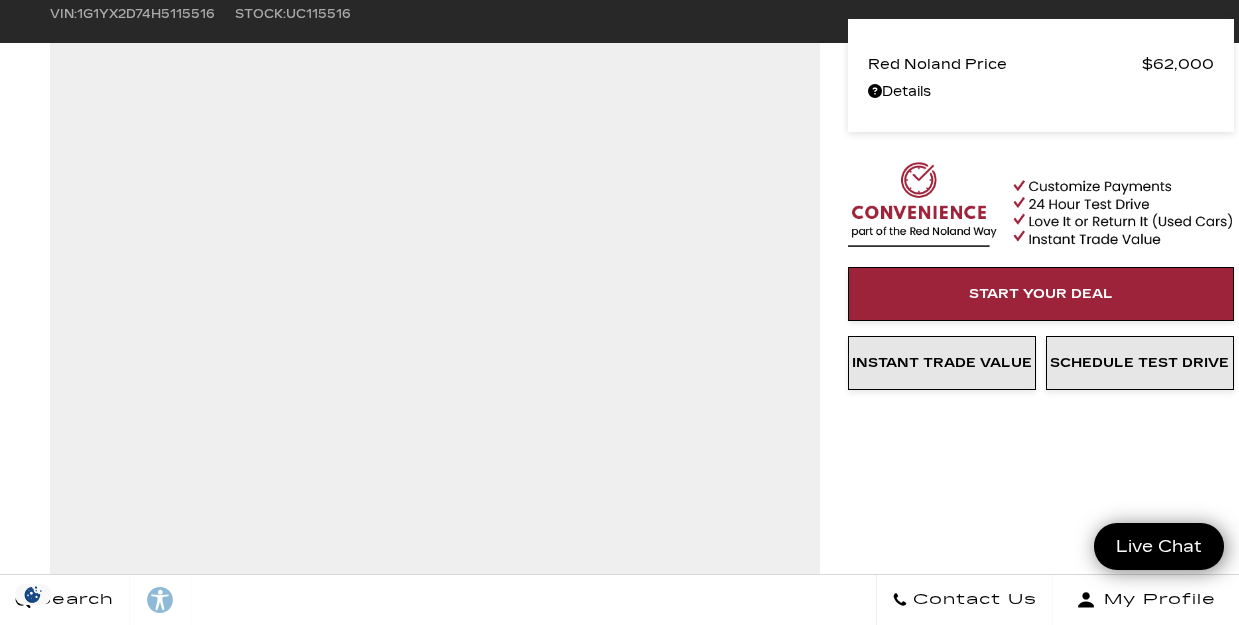 scroll, scrollTop: 188, scrollLeft: 0, axis: vertical 